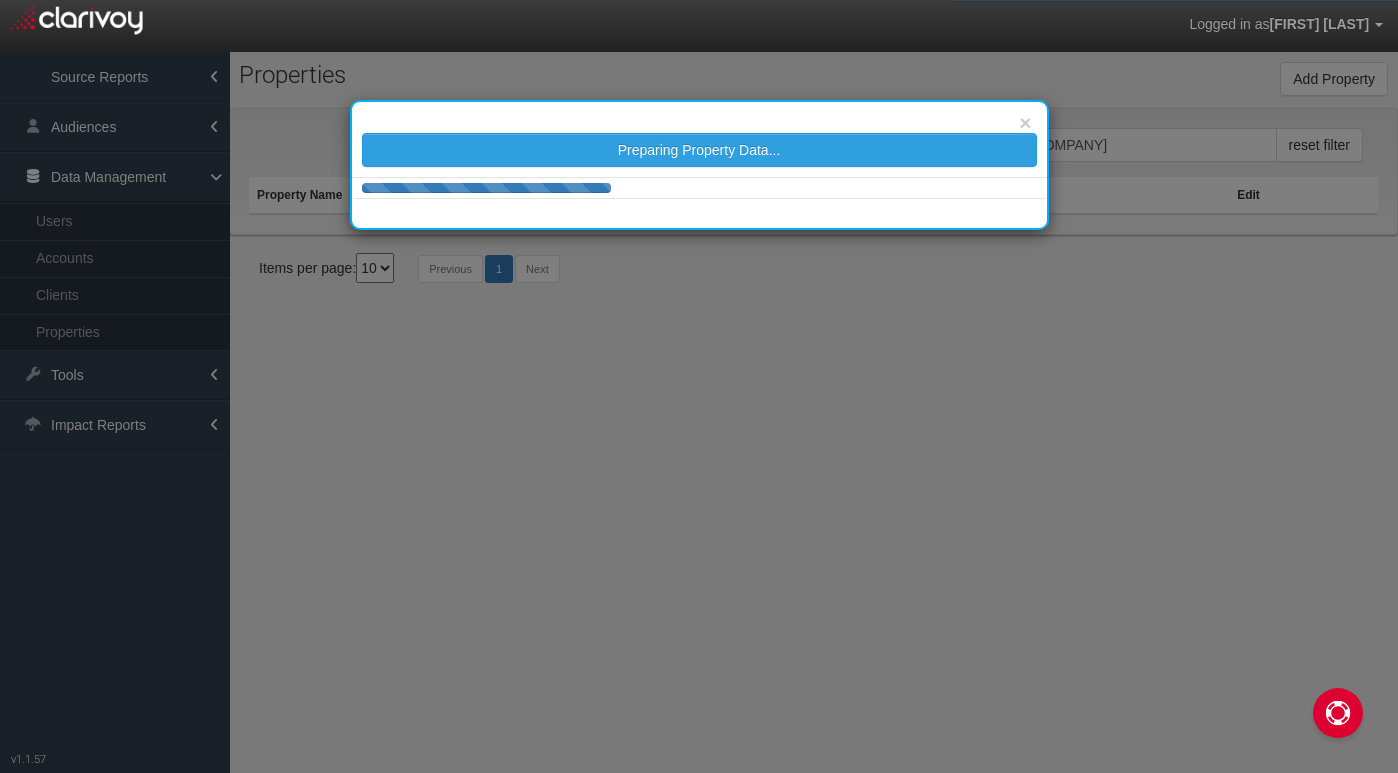 scroll, scrollTop: 0, scrollLeft: 0, axis: both 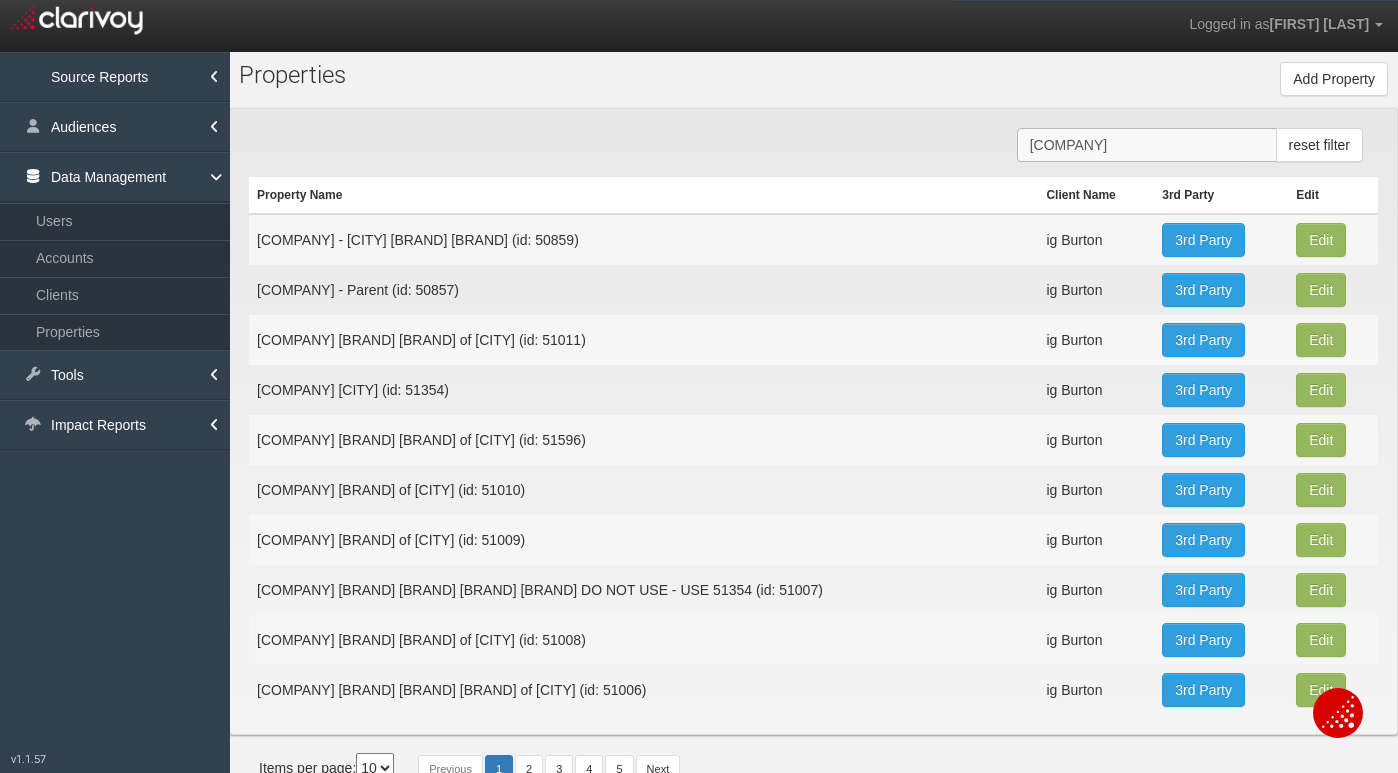 click on "[COMPANY]" at bounding box center (1147, 145) 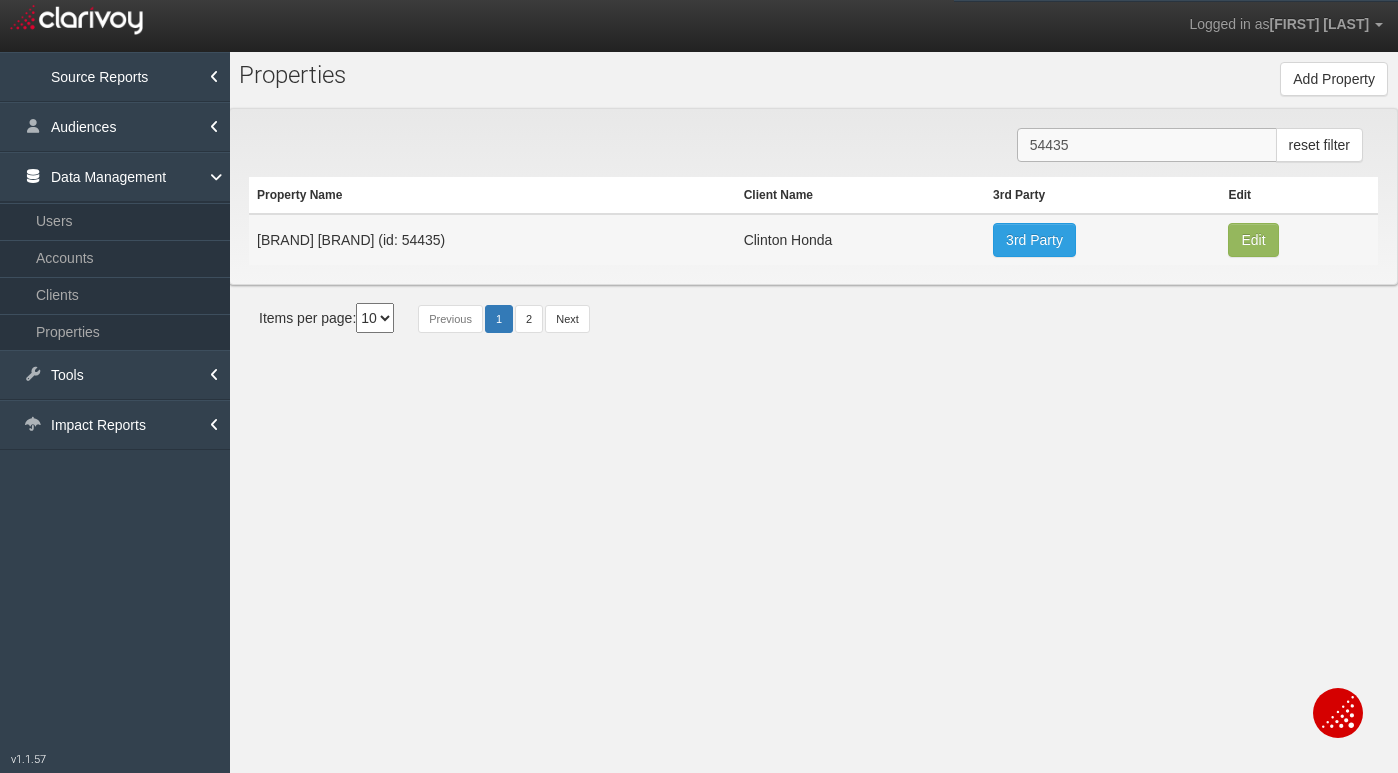 type on "54435" 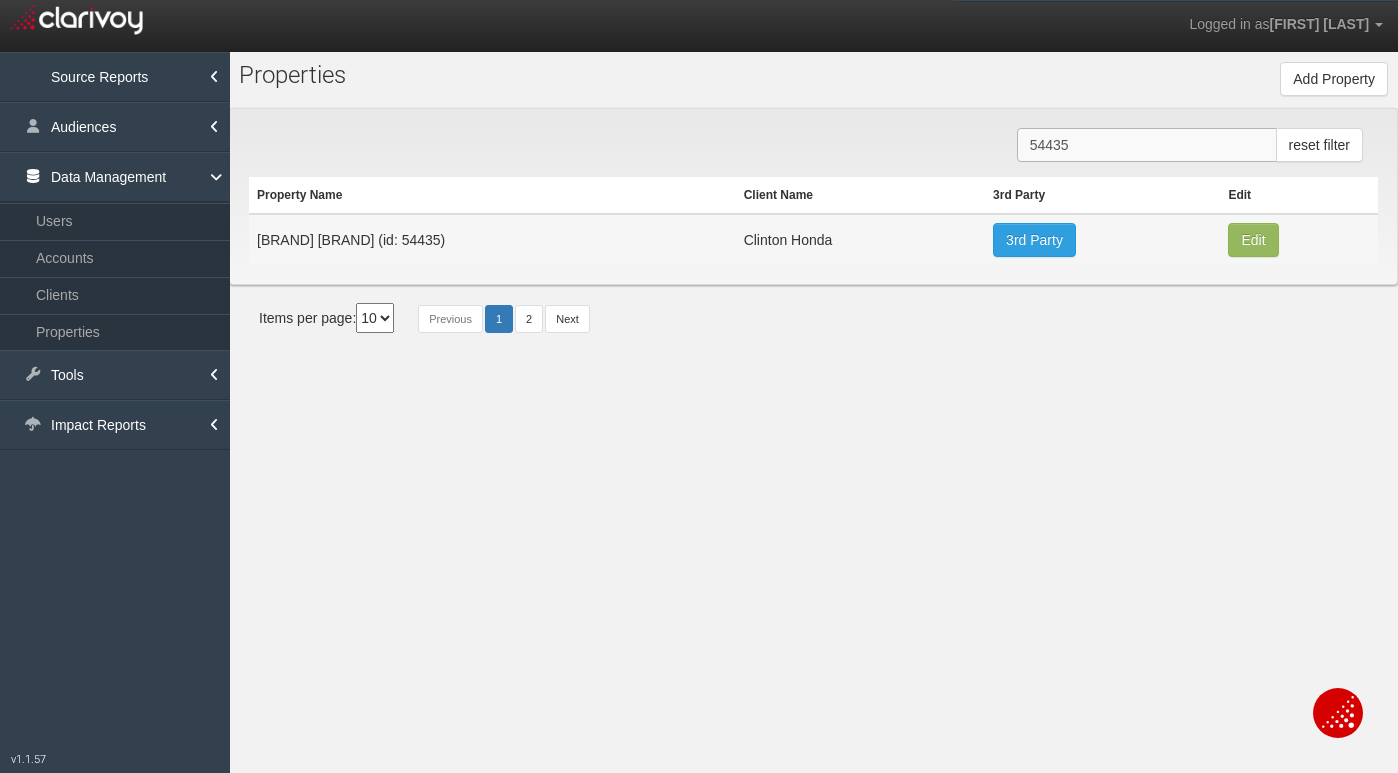 click on "54435" at bounding box center [1147, 145] 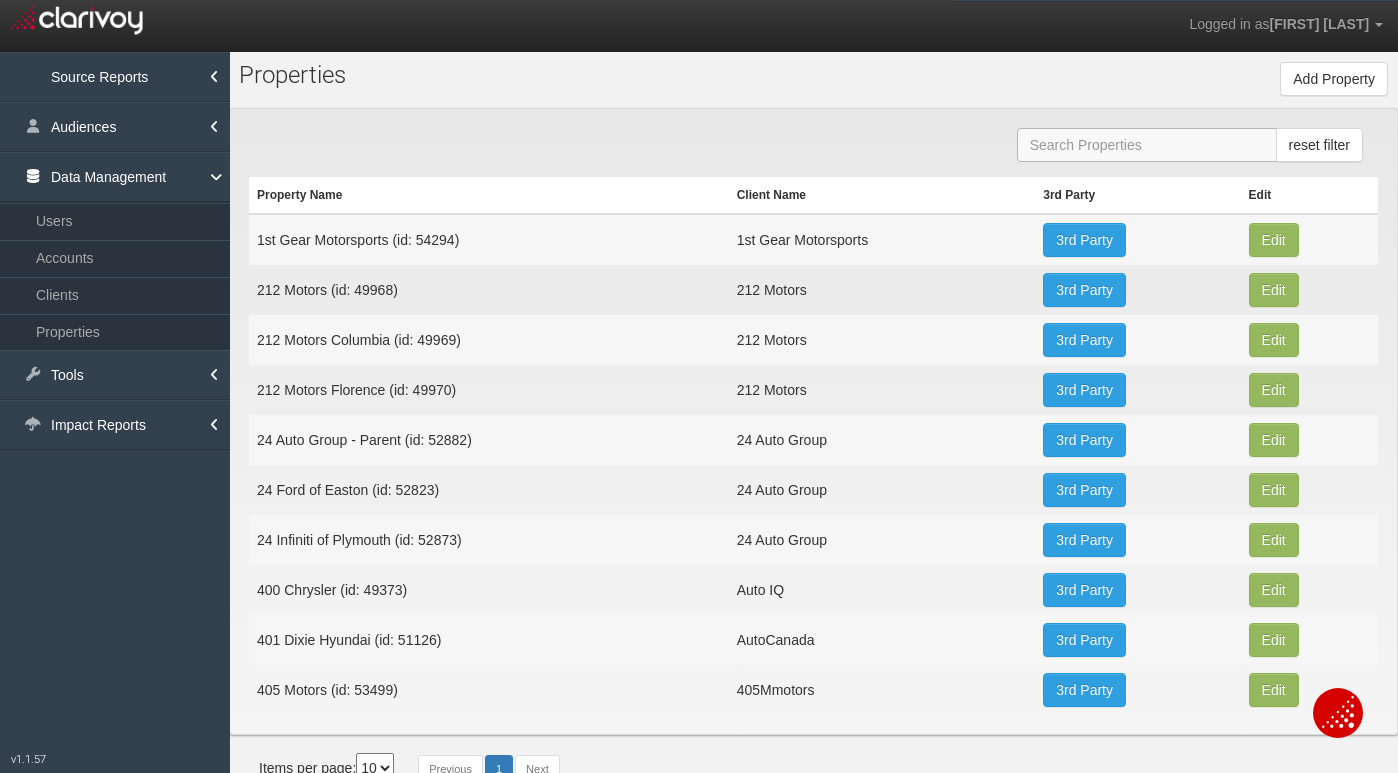 paste on "54435" 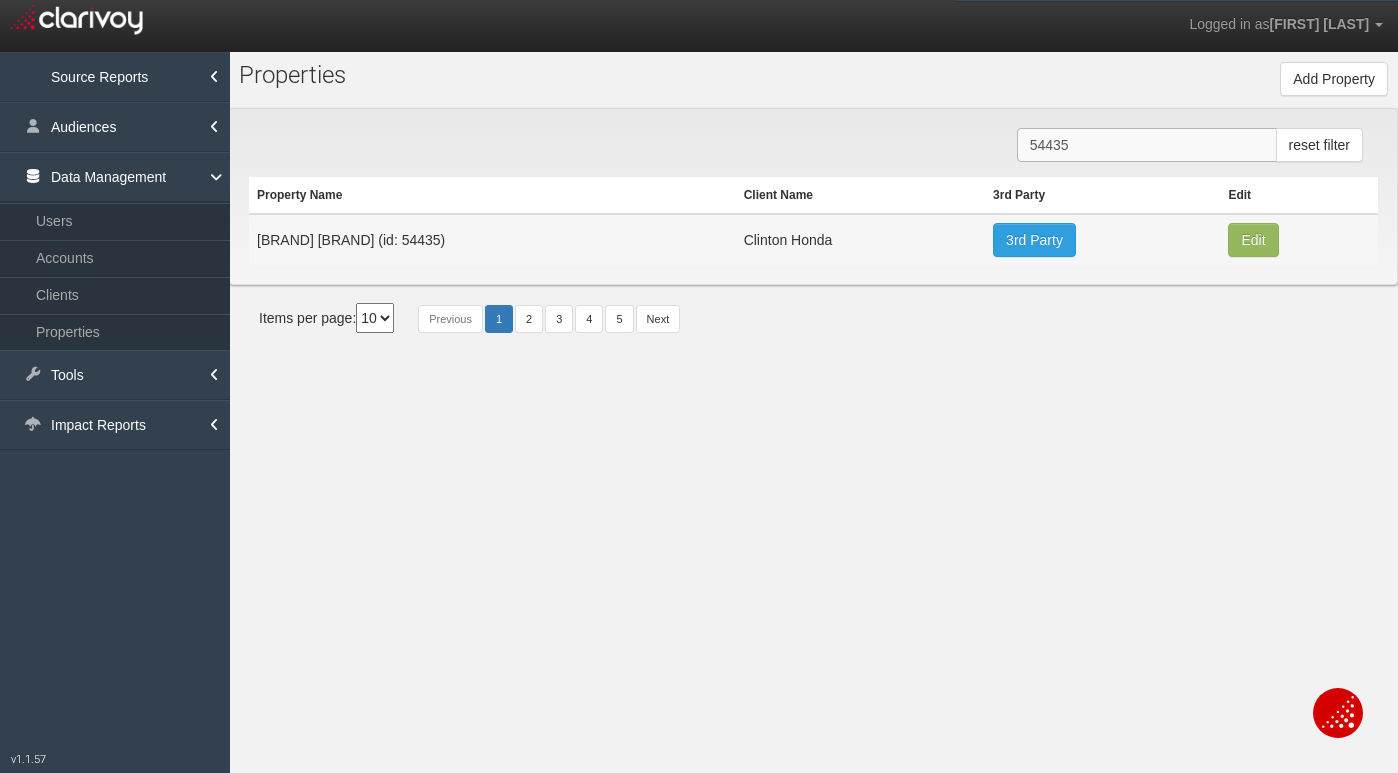 click on "54435" at bounding box center [1147, 145] 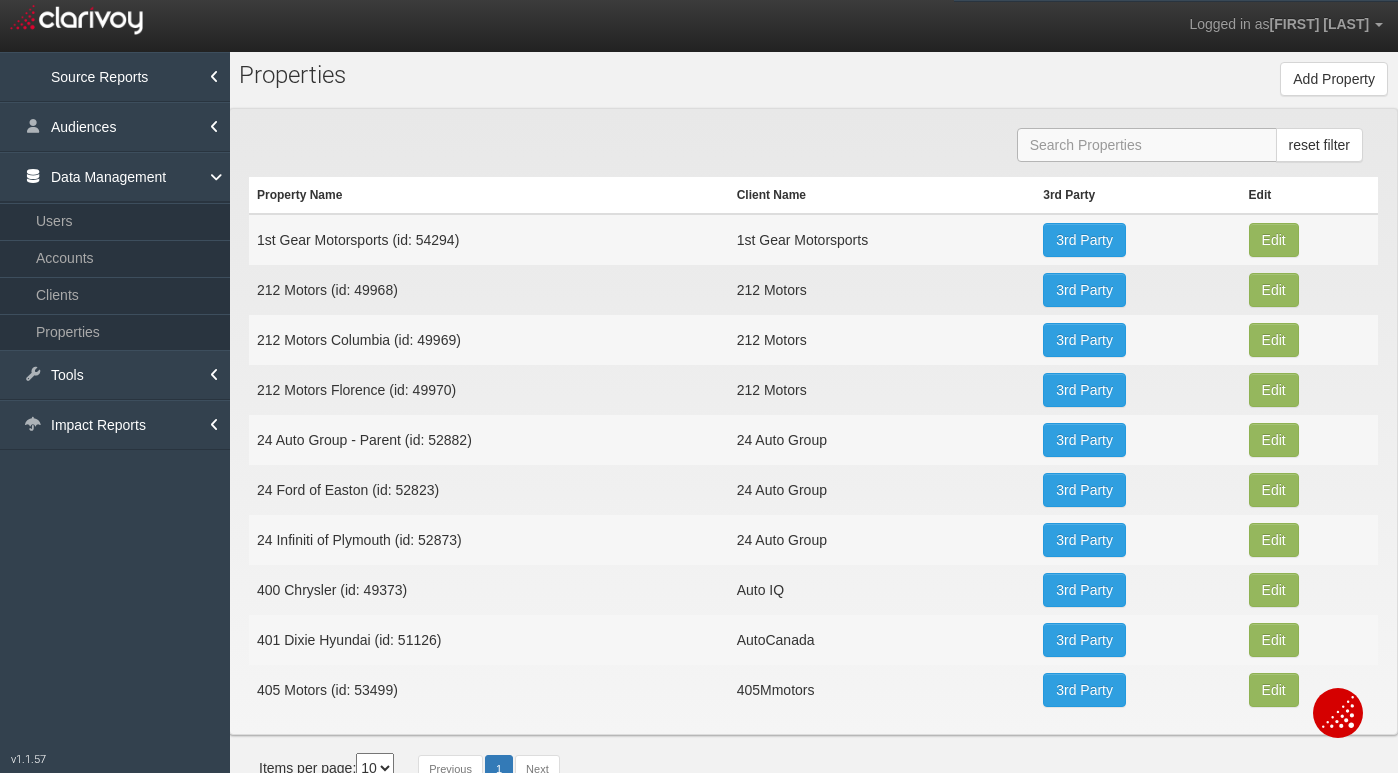 paste on "54435" 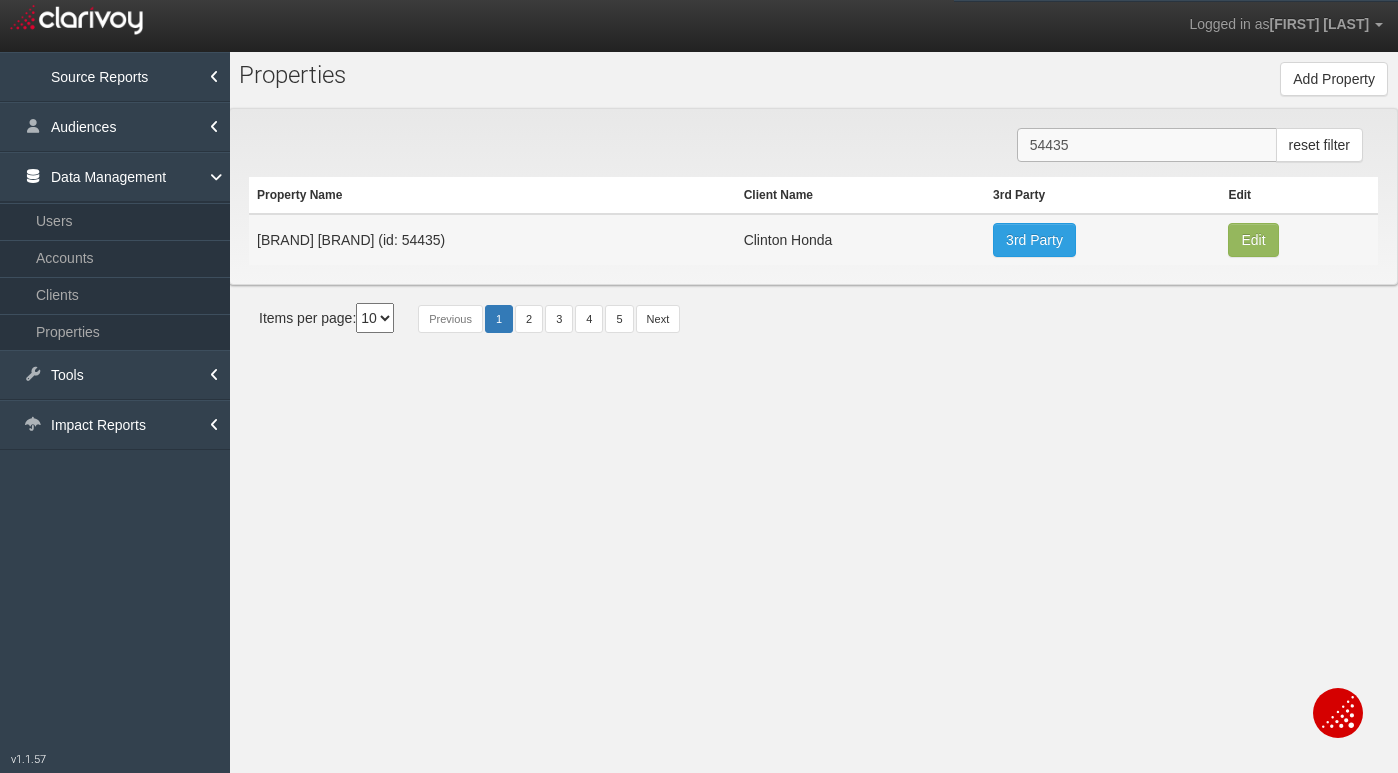 click on "54435" at bounding box center [1147, 145] 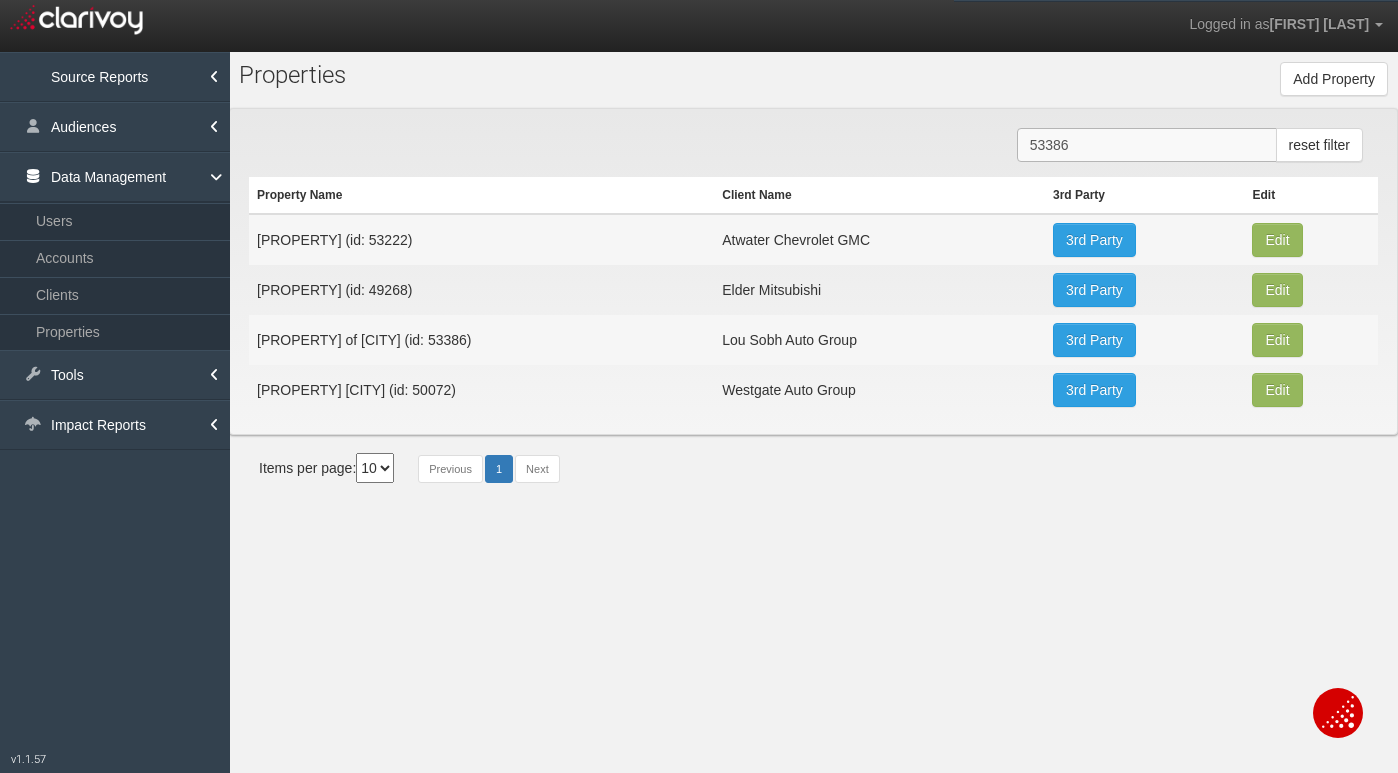 type on "53386" 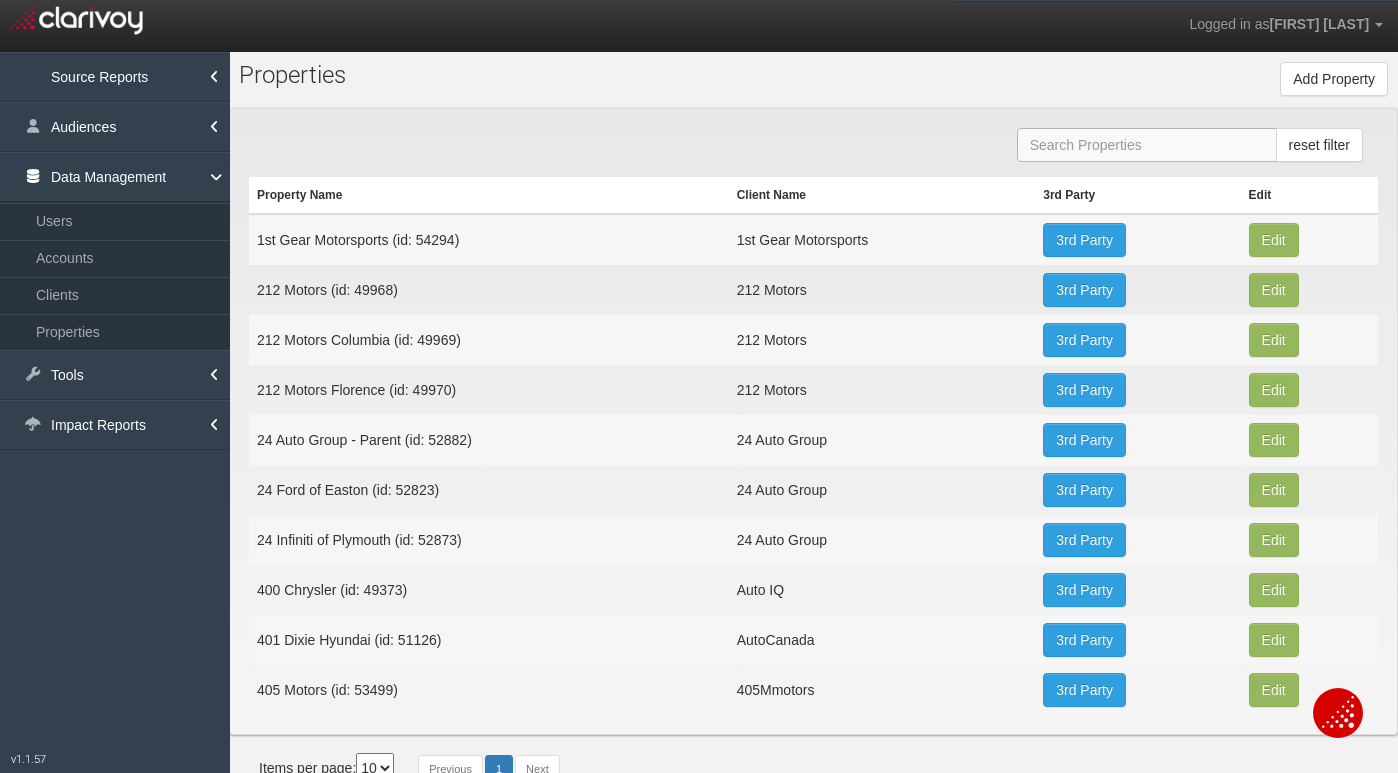 paste on "53386" 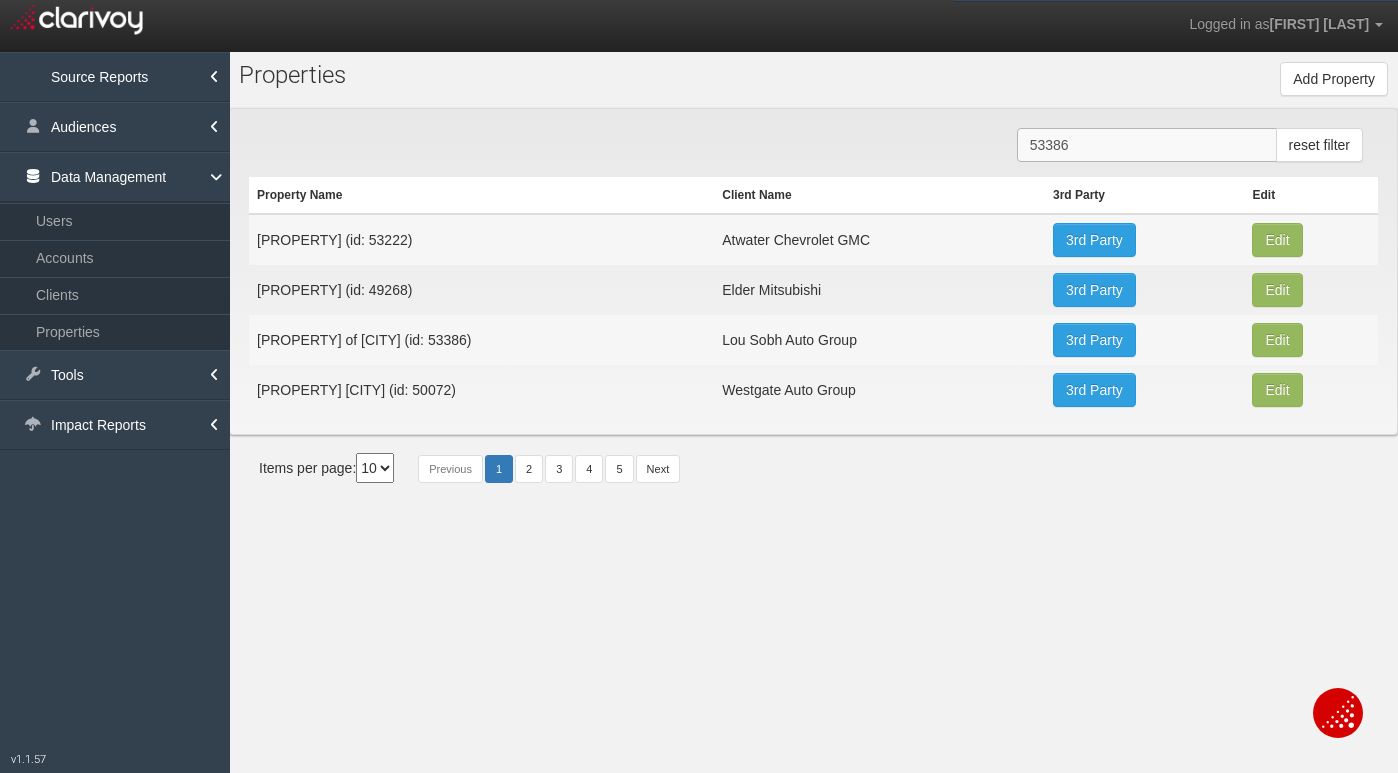 click on "53386" at bounding box center (1147, 145) 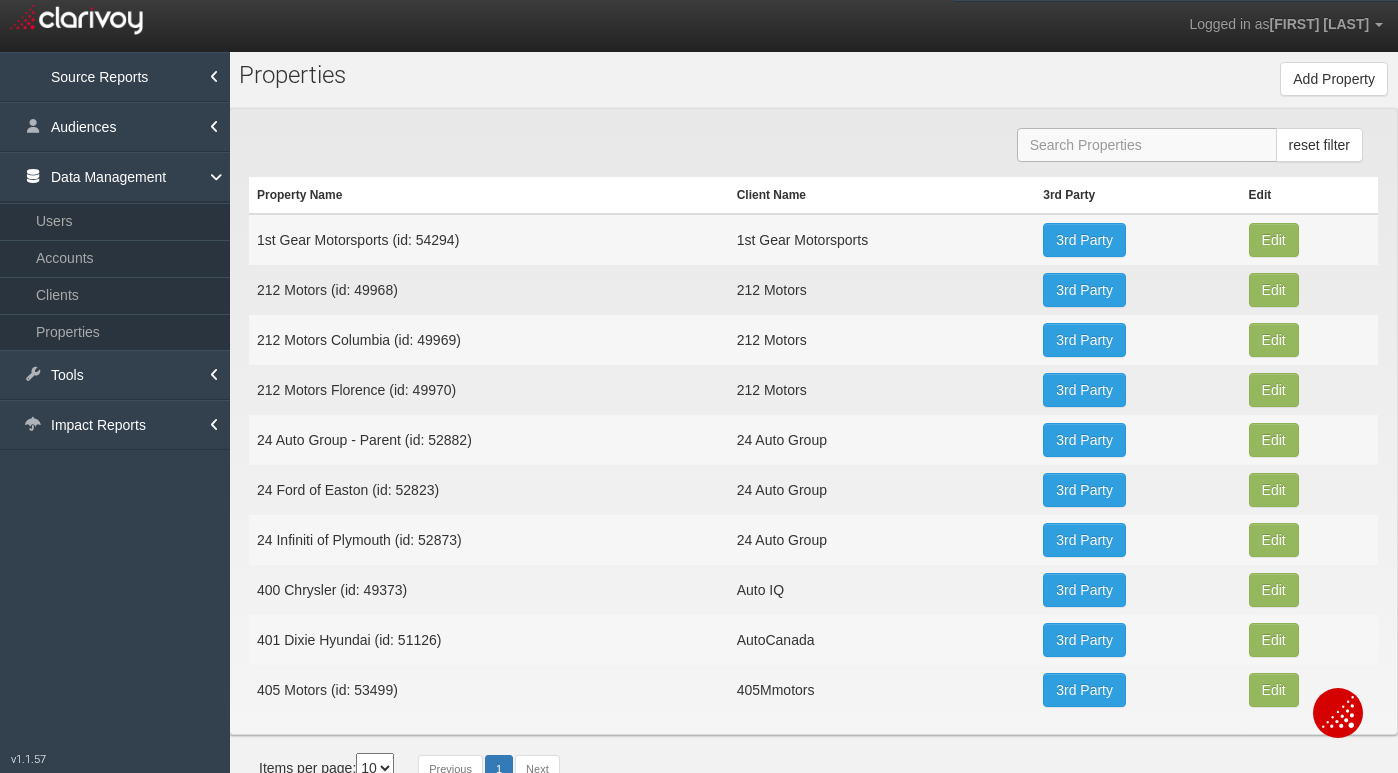 paste on "53386" 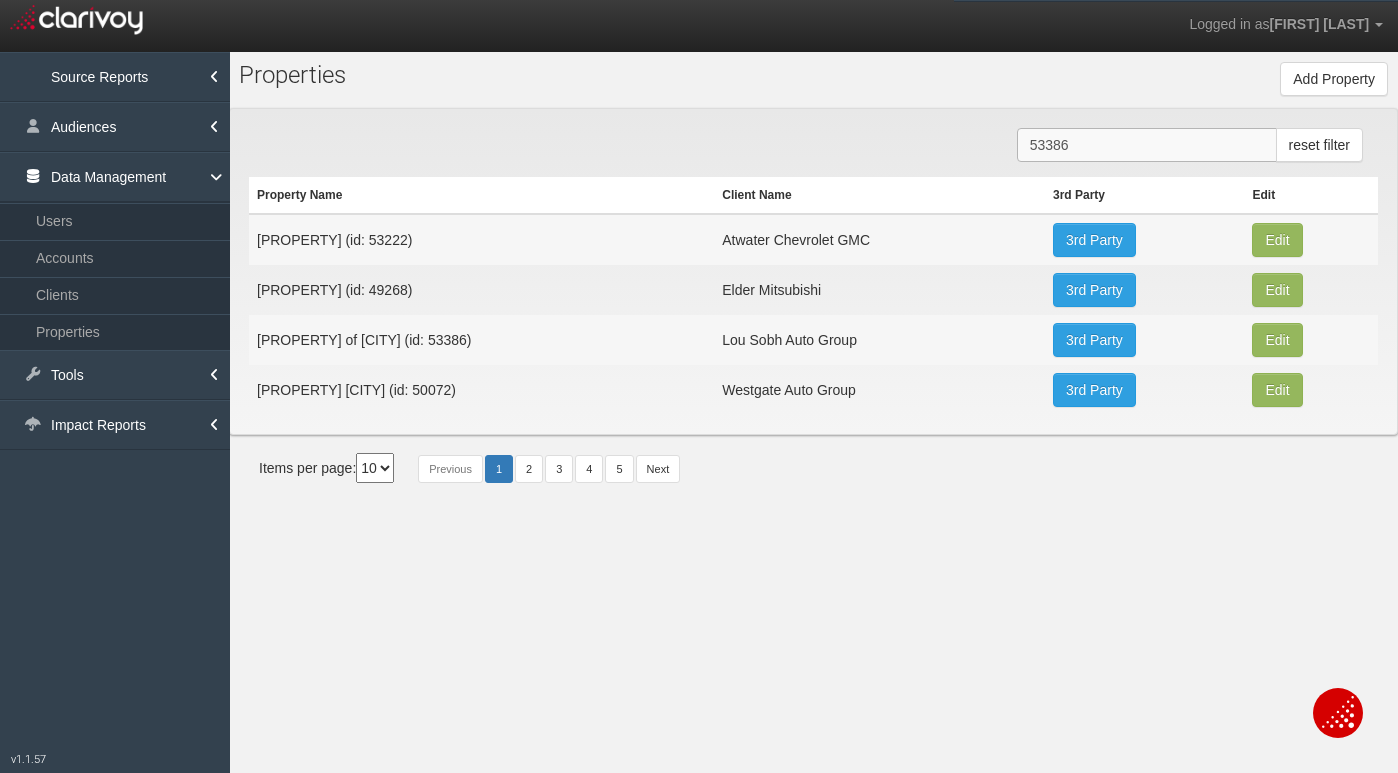 click on "53386" at bounding box center [1147, 145] 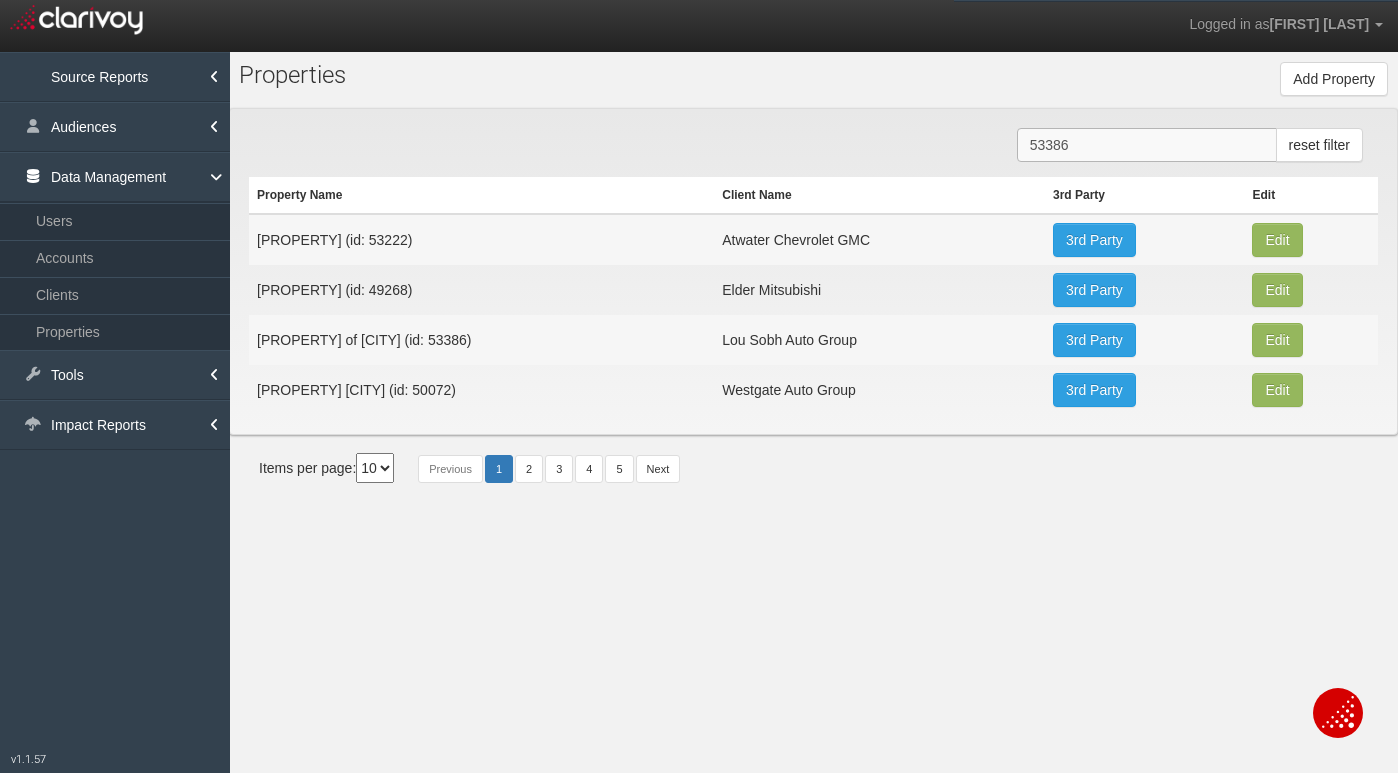 click on "53386" at bounding box center [1147, 145] 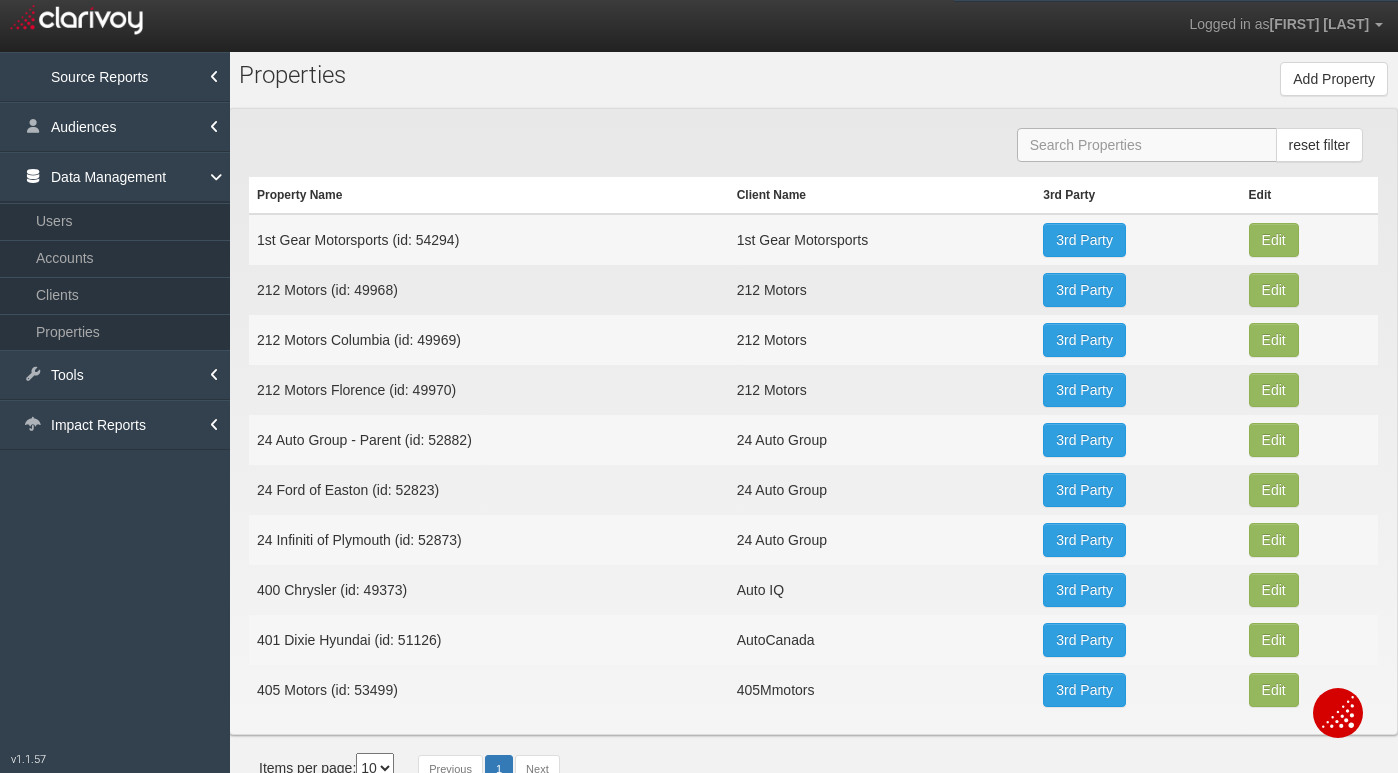 paste on "53386" 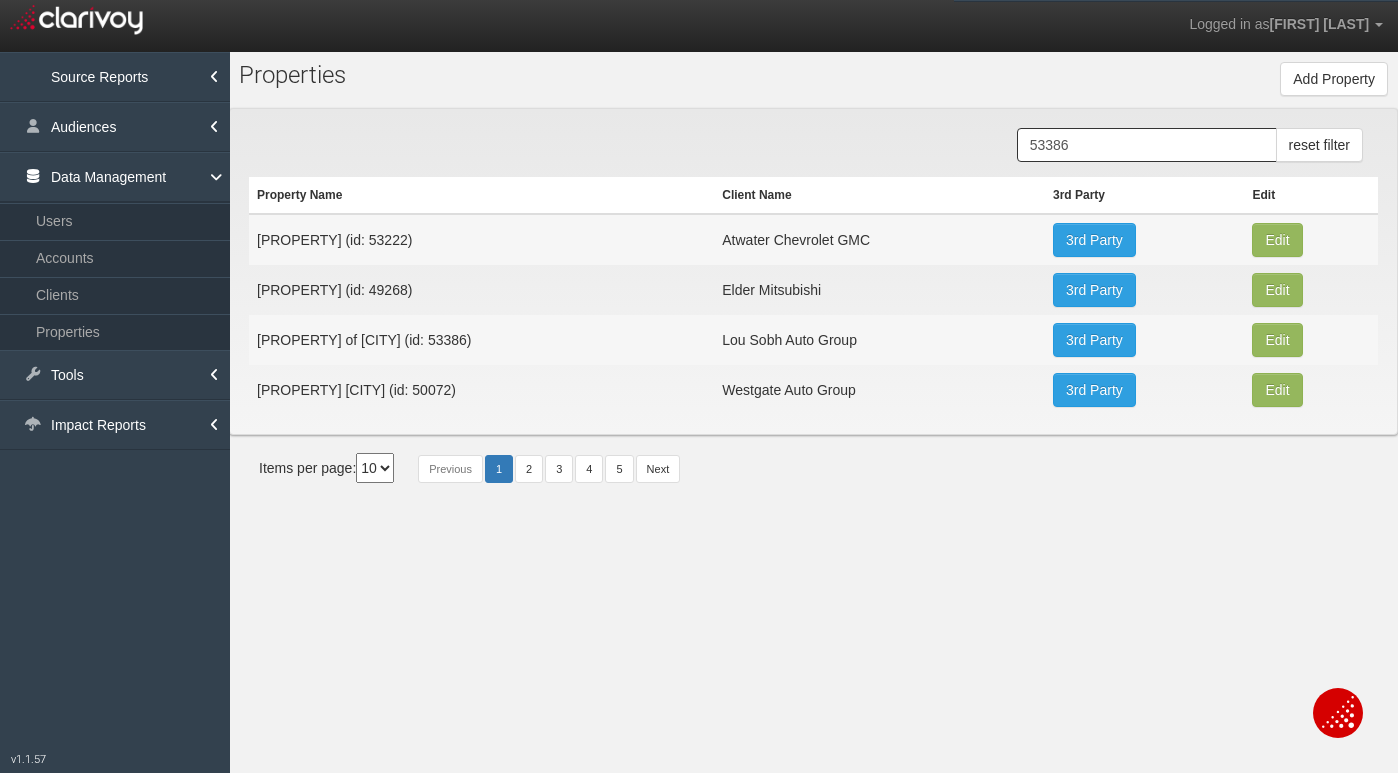 click on "53386
reset filter
[PROPERTY]
[CLIENT]
3rd Party
Edit
[PROPERTY]
[PROPERTY]
3rd Party
Edit
[PROPERTY]
[PROPERTY]
3rd Party
Edit
[PROPERTY] of [CITY] (id: 53386)
[PROPERTY]
3rd Party
Edit
[PROPERTY] [CITY] (id: 50072)
[PROPERTY]
3rd Party
Edit" at bounding box center (813, 271) 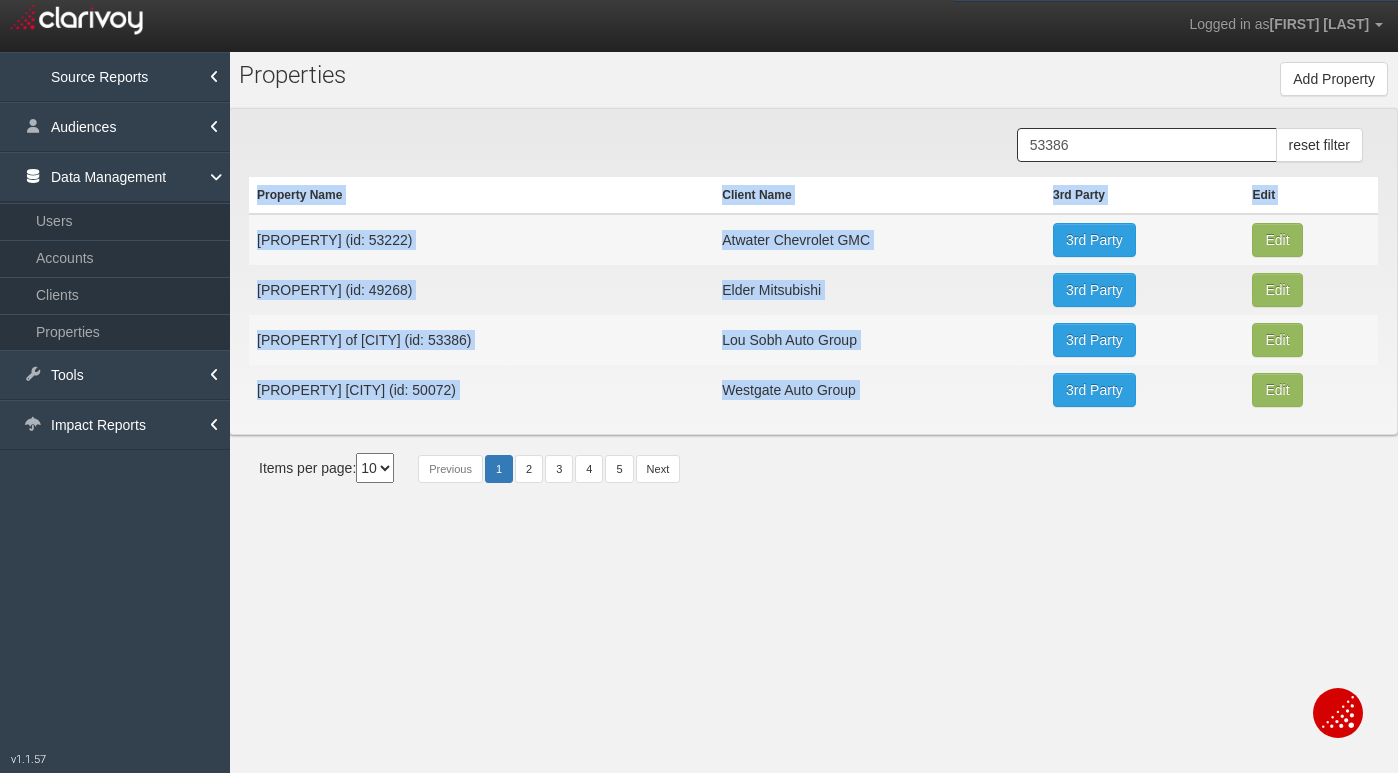 click on "53386
reset filter
[PROPERTY]
[CLIENT]
3rd Party
Edit
[PROPERTY]
[PROPERTY]
3rd Party
Edit
[PROPERTY]
[PROPERTY]
3rd Party
Edit
[PROPERTY] of [CITY] (id: 53386)
[PROPERTY]
3rd Party
Edit
[PROPERTY] [CITY] (id: 50072)
[PROPERTY]
3rd Party
Edit" at bounding box center (813, 271) 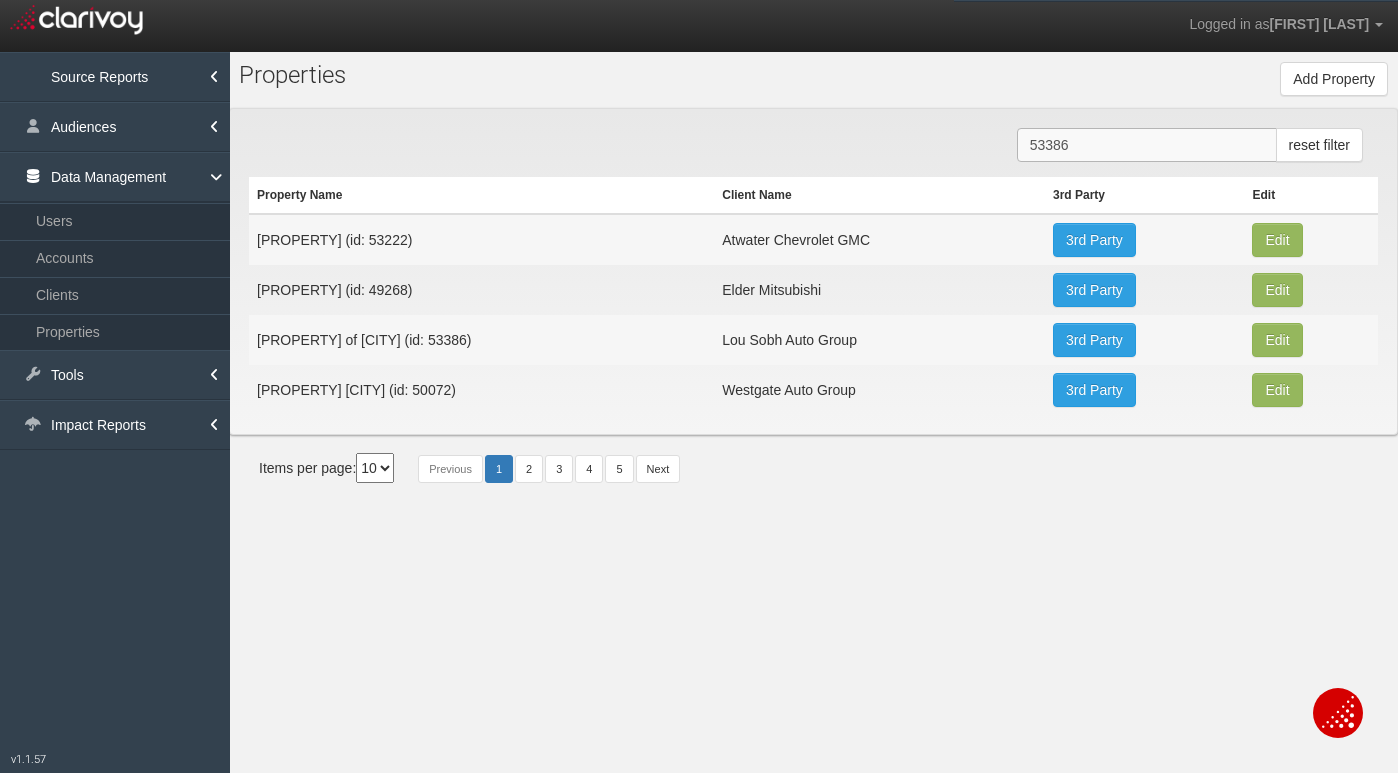 click on "53386" at bounding box center [1147, 145] 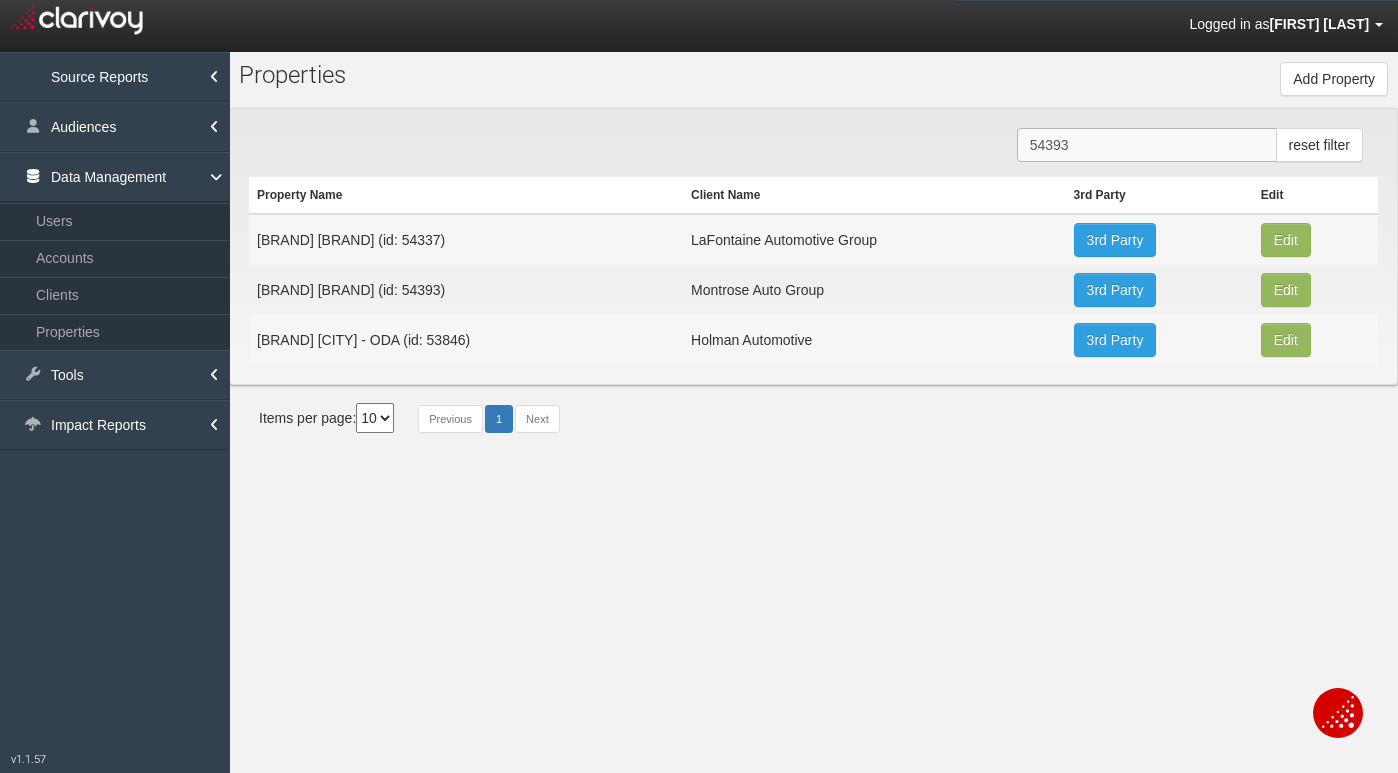 type on "54393" 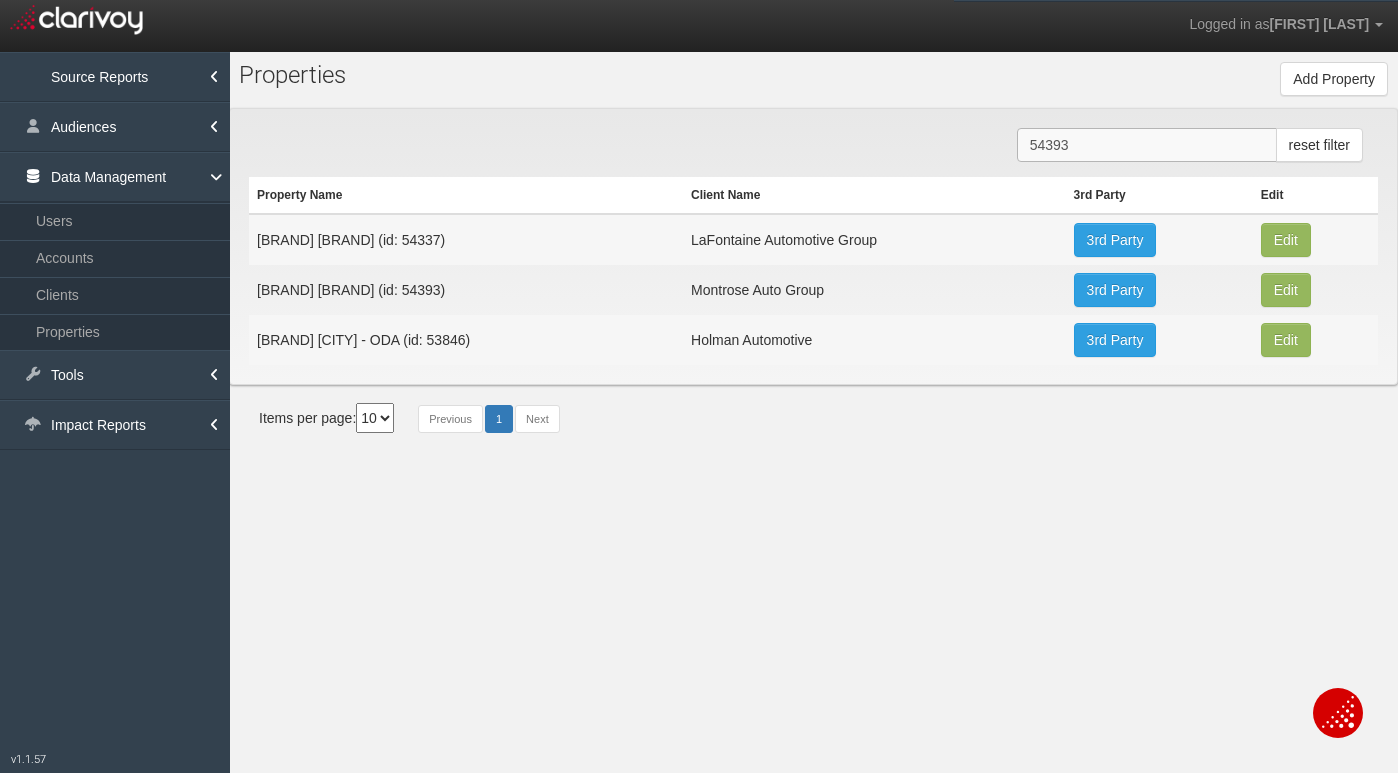 click on "54393" at bounding box center [1147, 145] 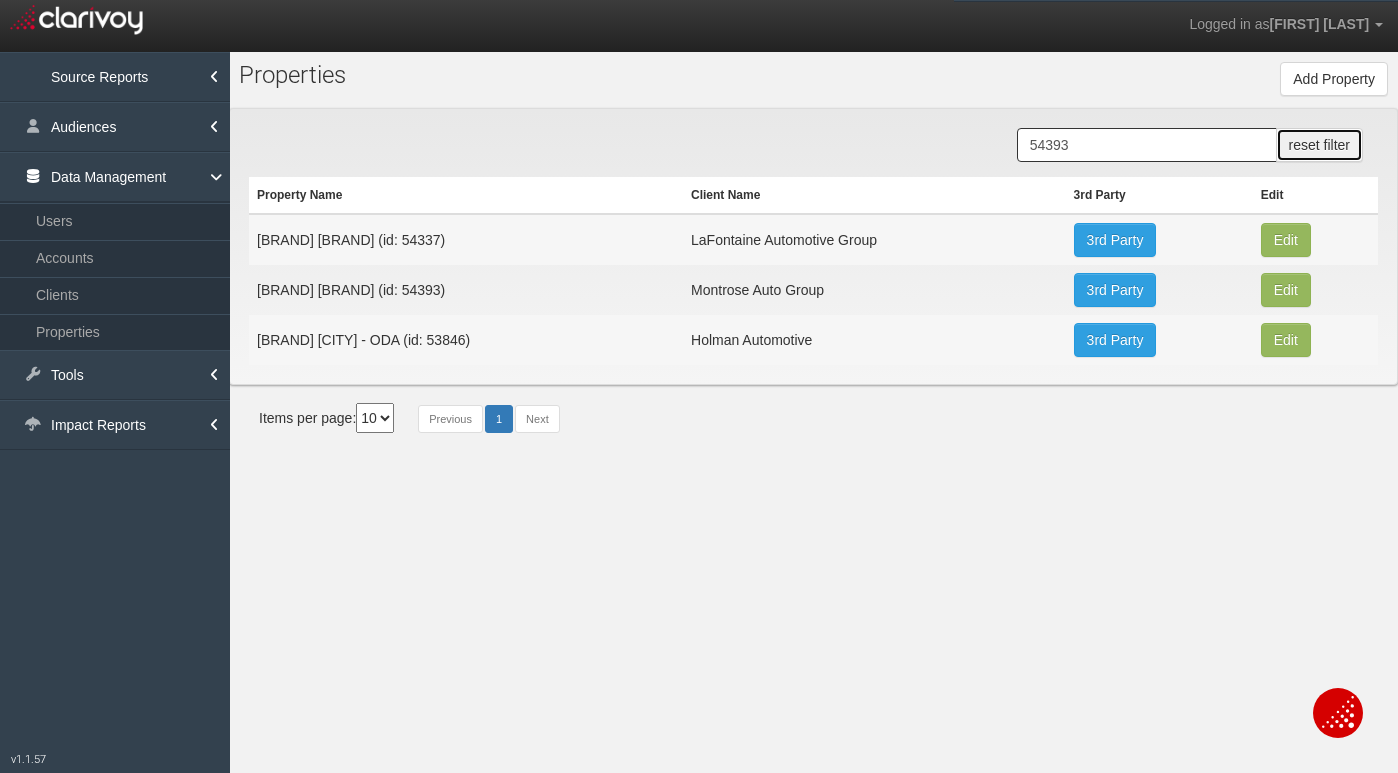 click on "reset filter" at bounding box center [1319, 145] 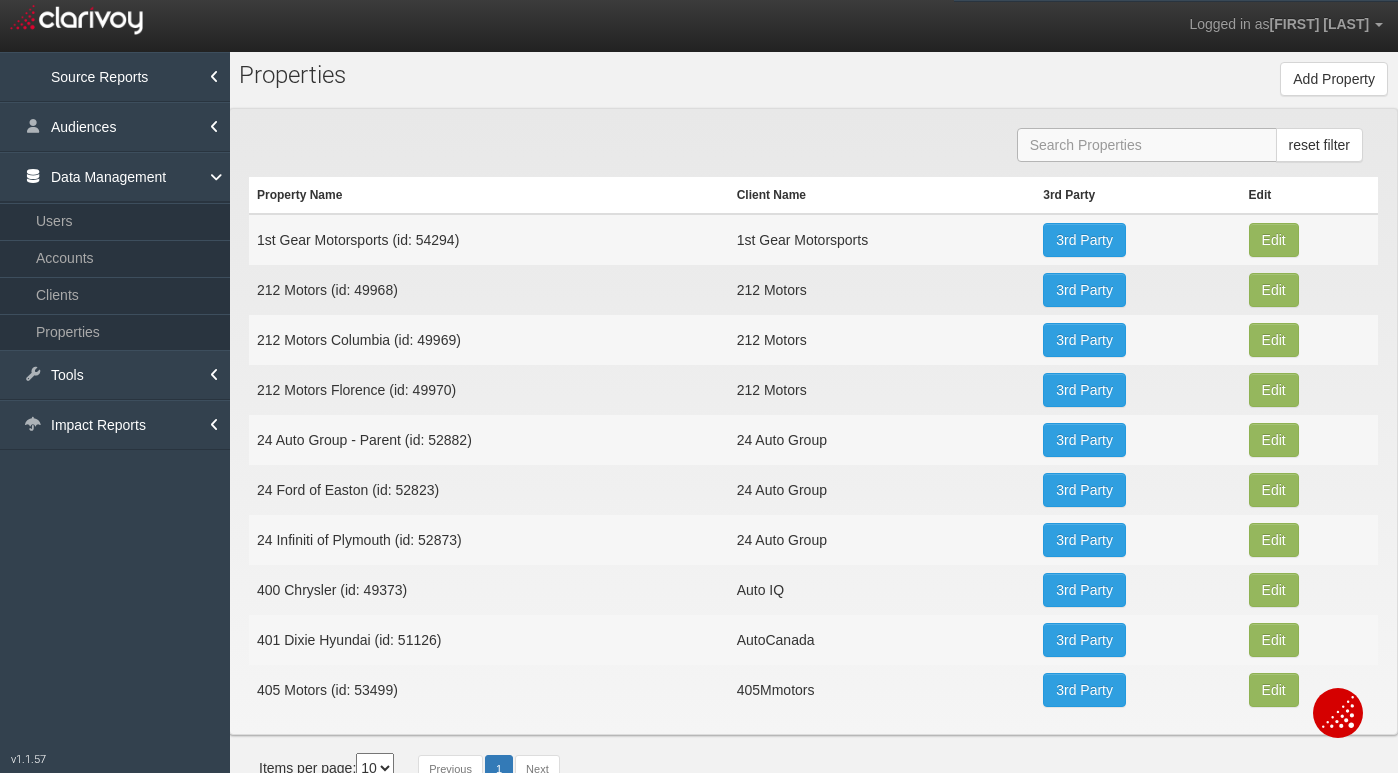 click at bounding box center [1147, 145] 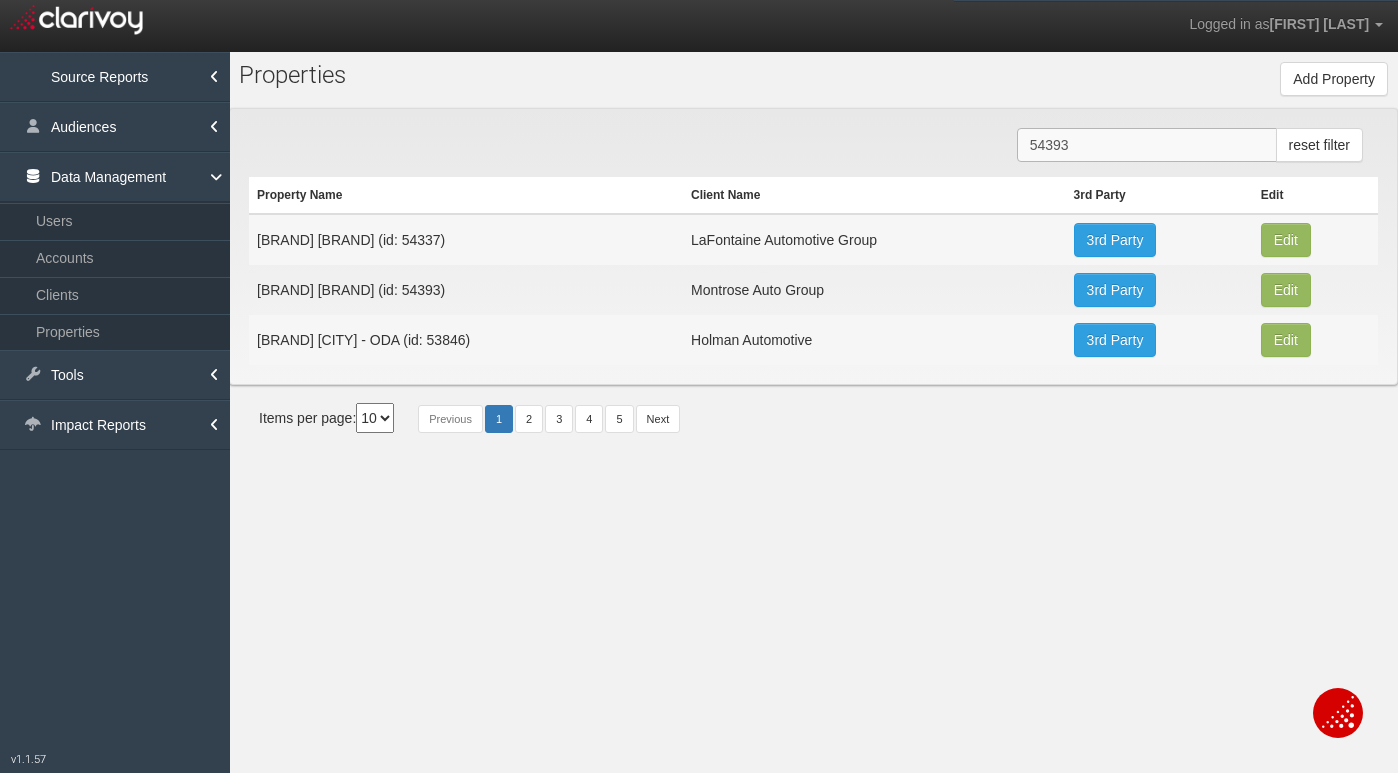 click on "54393" at bounding box center (1147, 145) 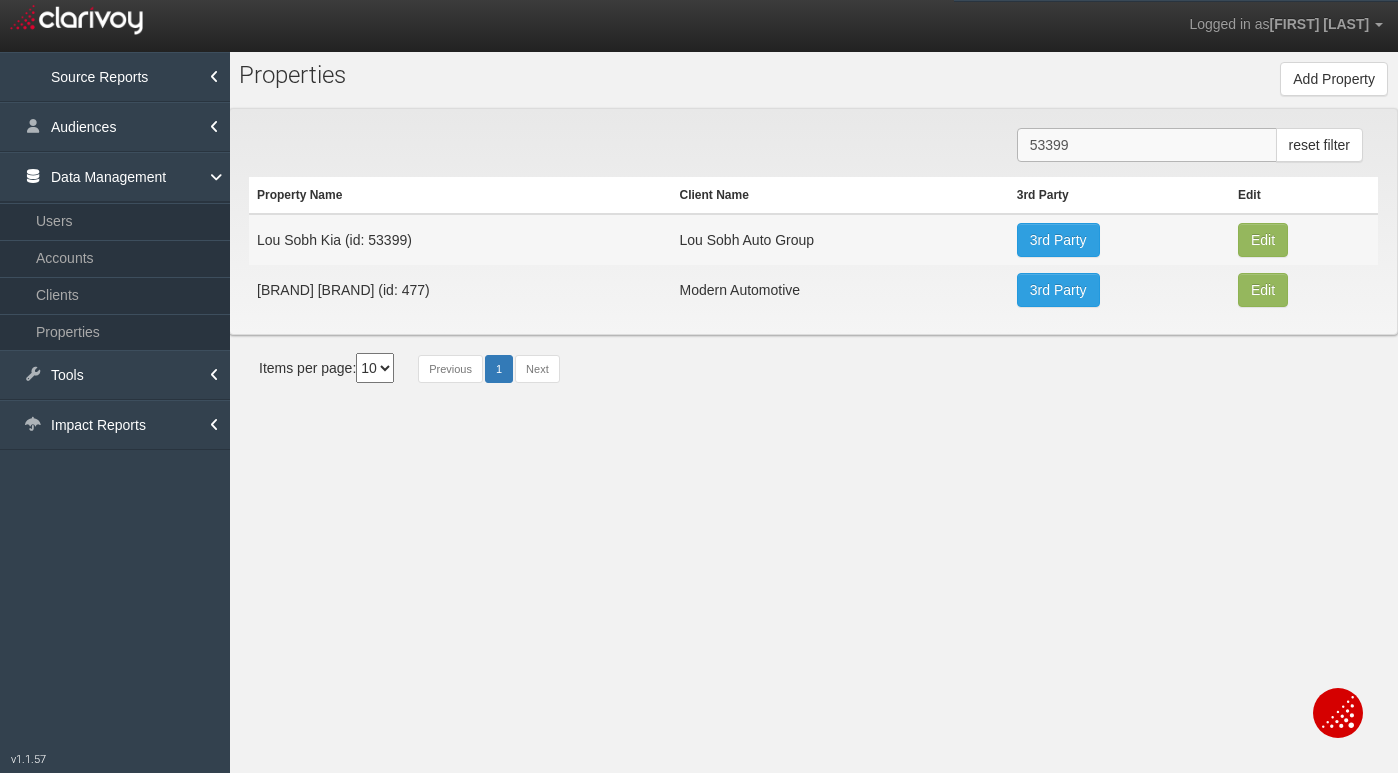 type on "53399" 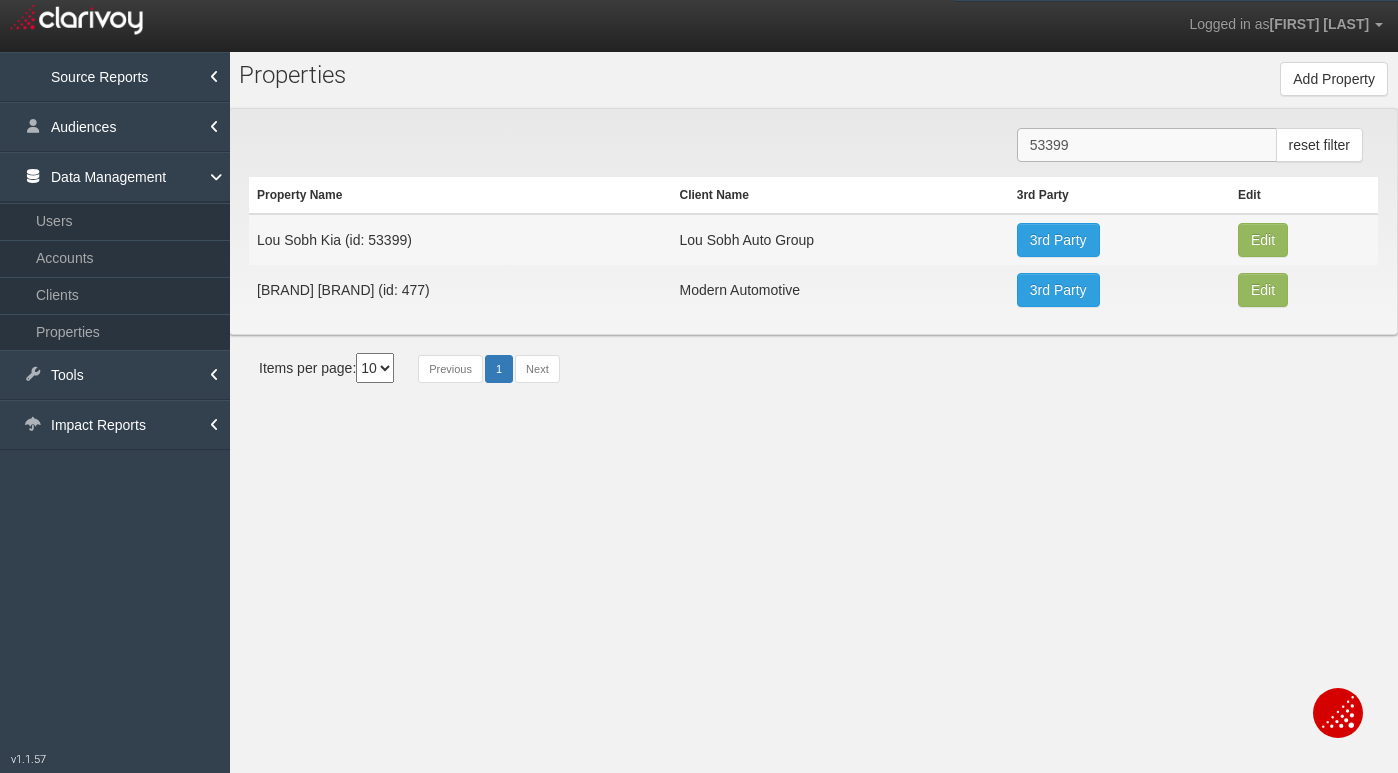 click on "53399" at bounding box center (1147, 145) 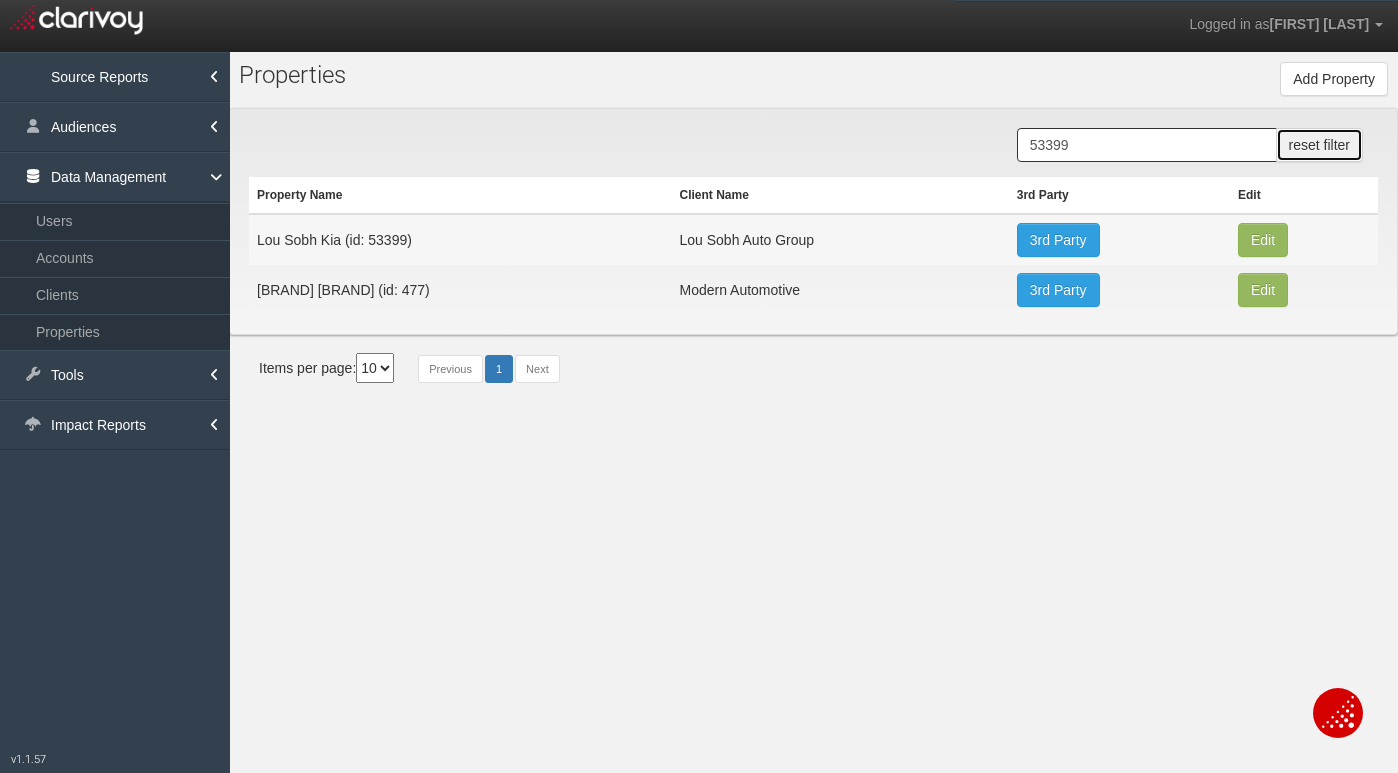 click on "reset filter" at bounding box center [1319, 145] 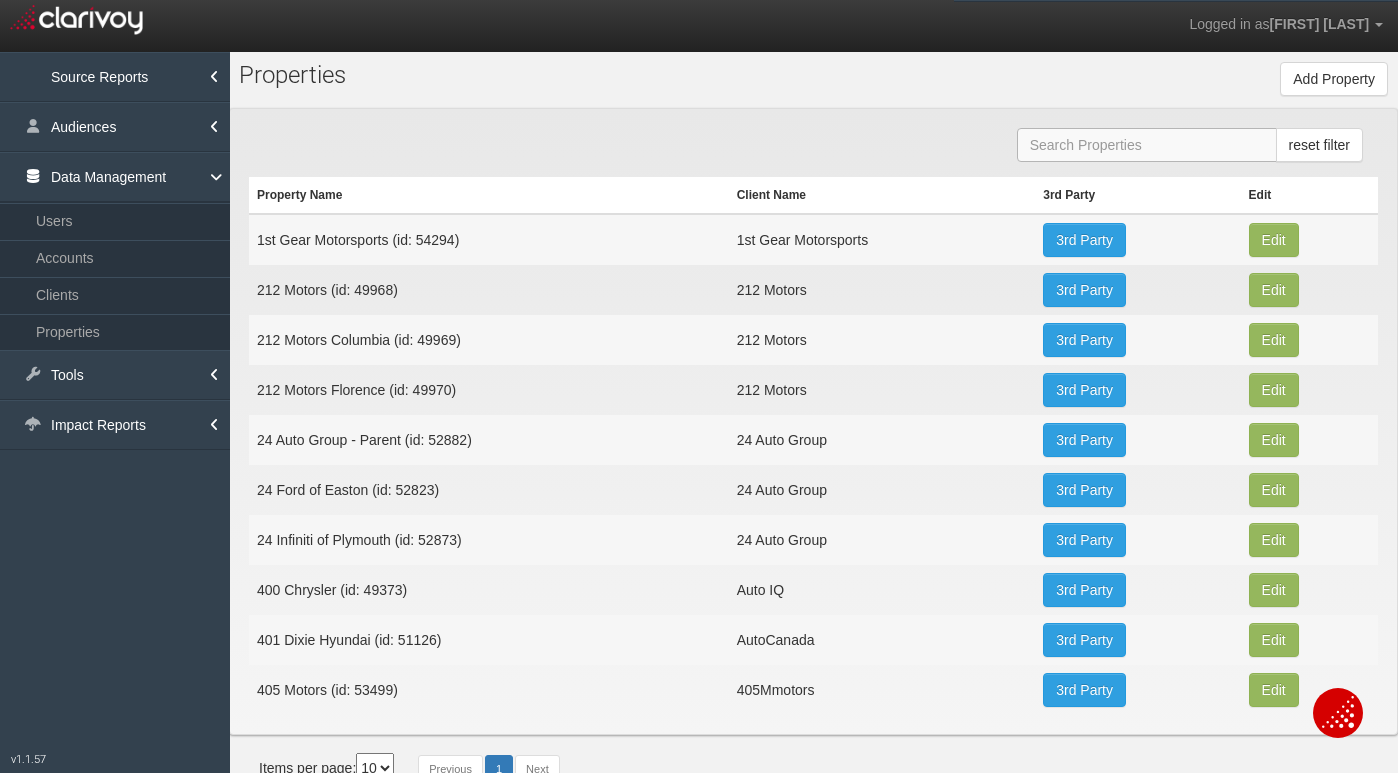 click at bounding box center [1147, 145] 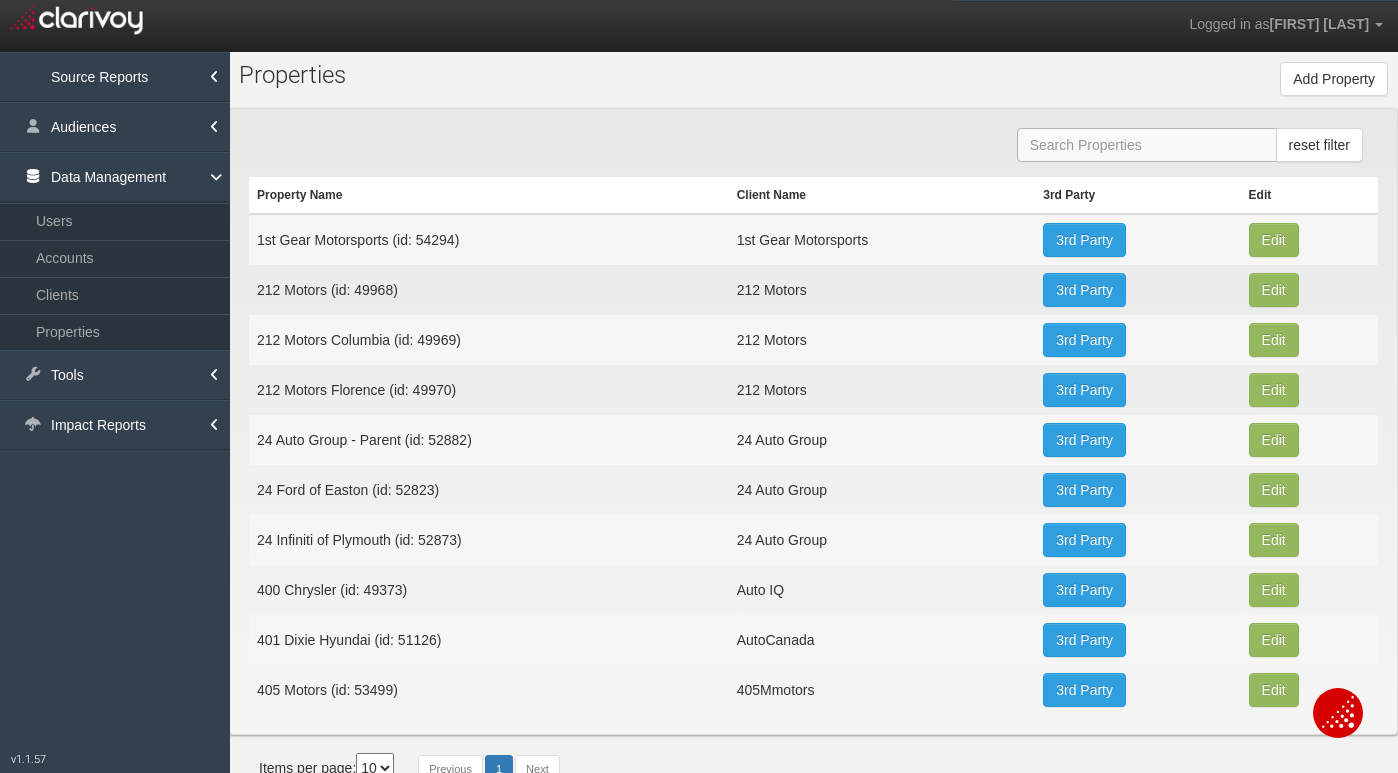 paste on "53399" 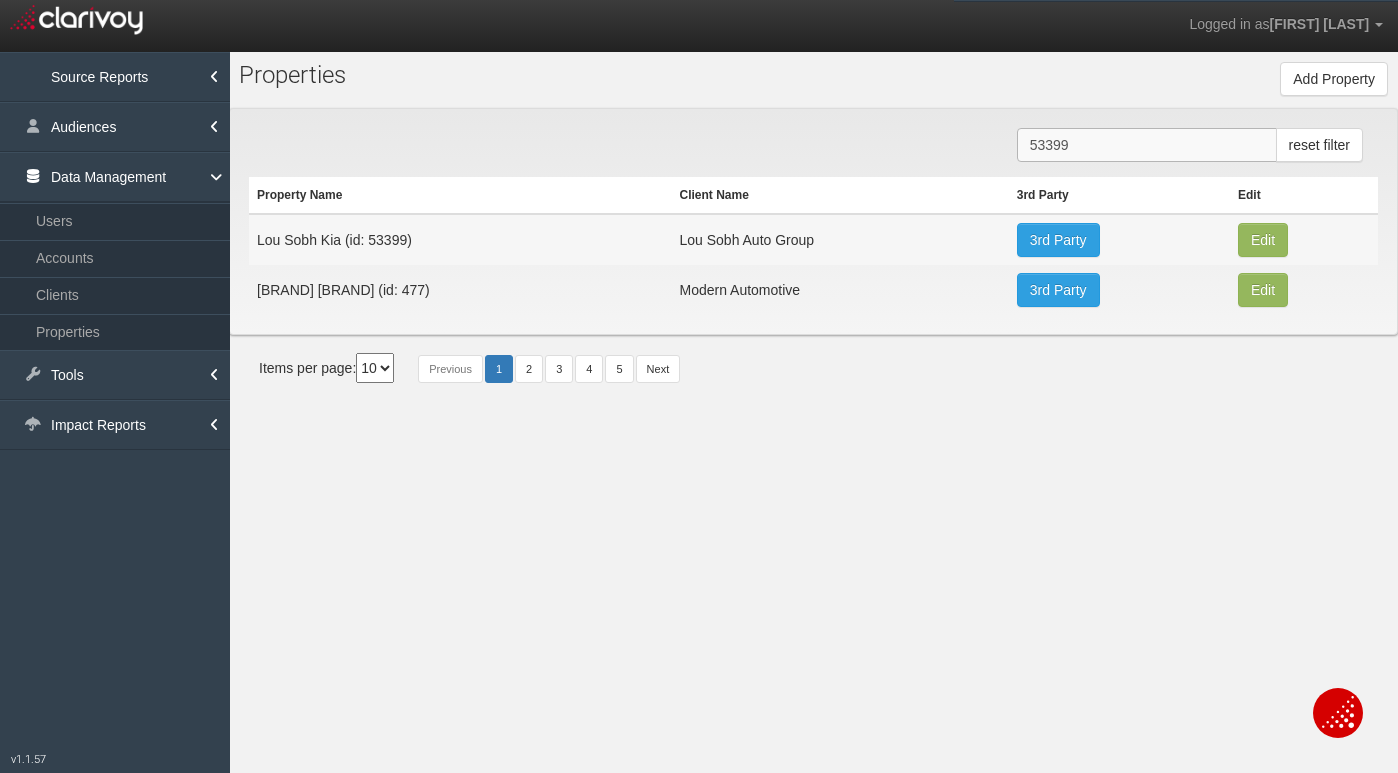 click on "53399" at bounding box center (1147, 145) 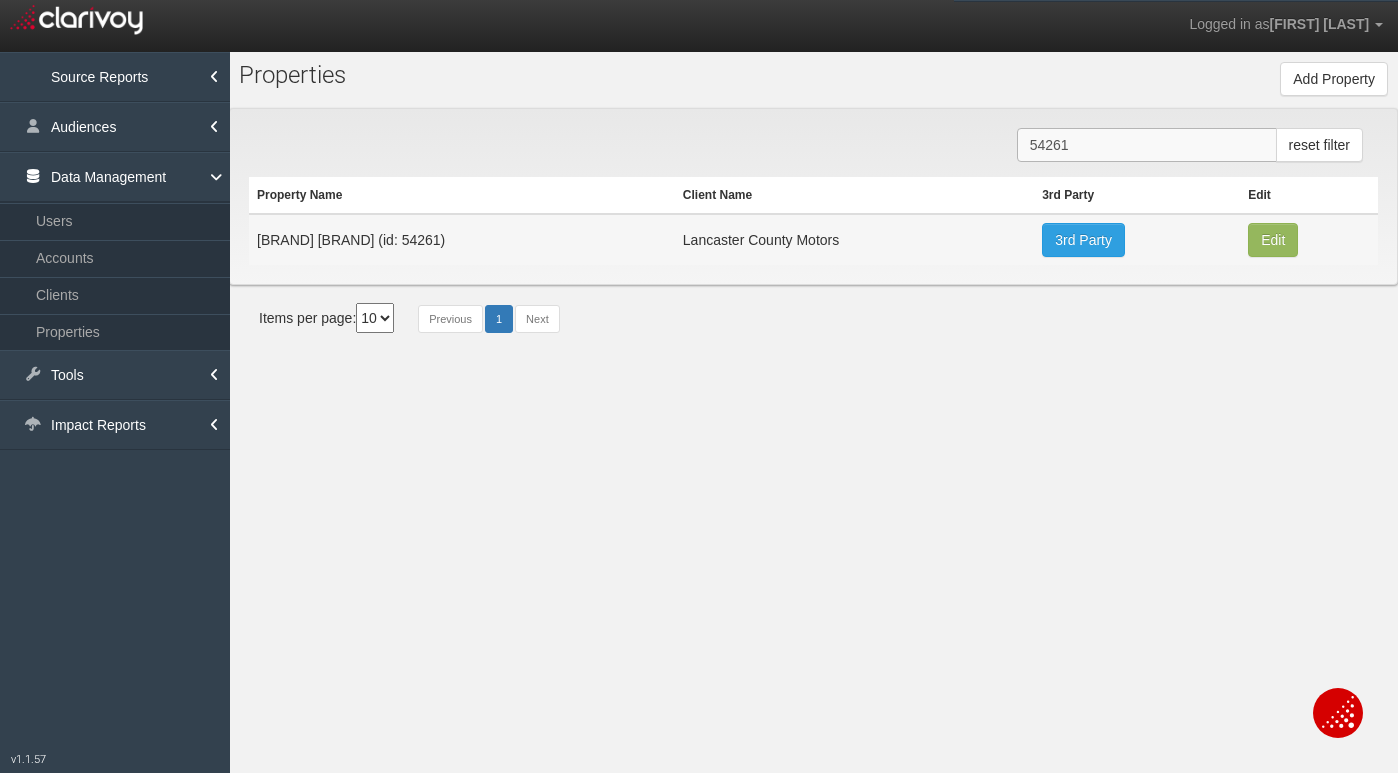 type on "54261" 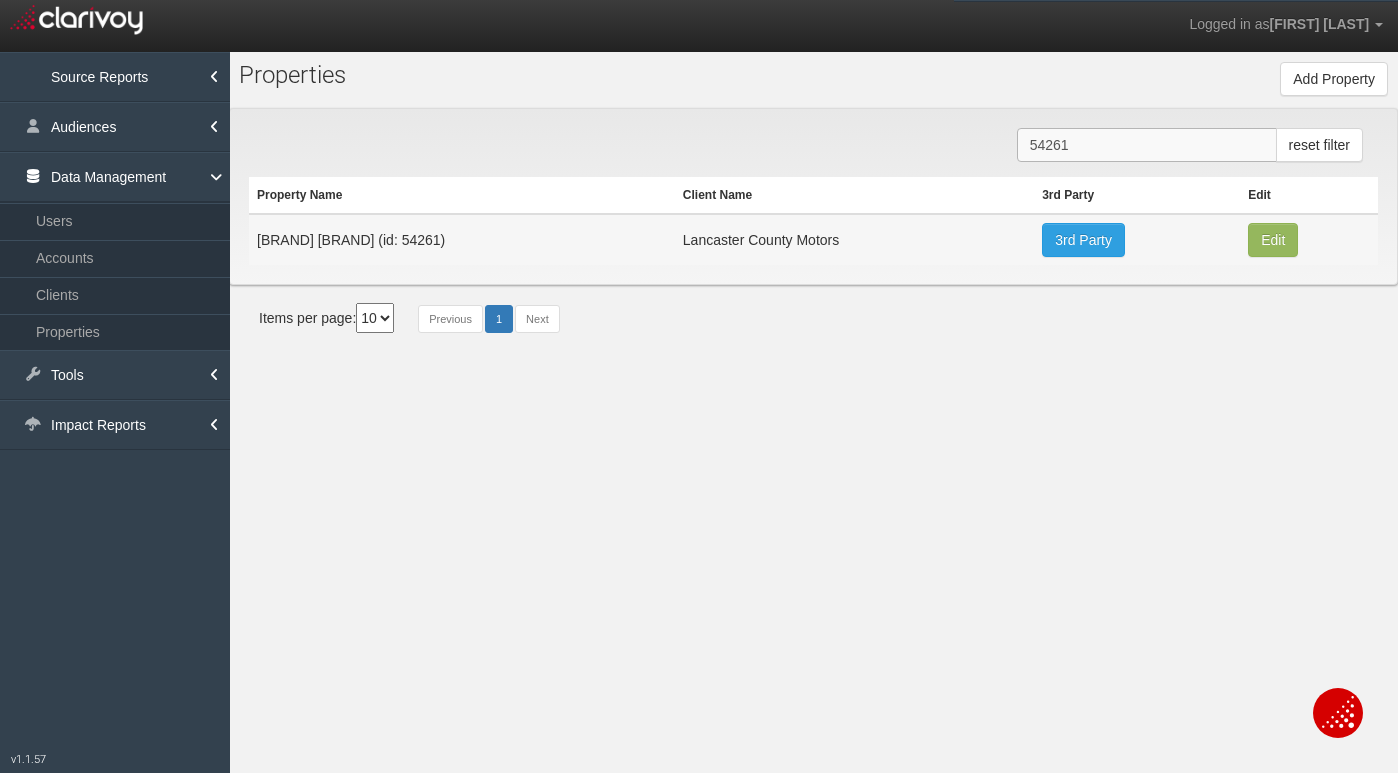 click on "54261" at bounding box center (1147, 145) 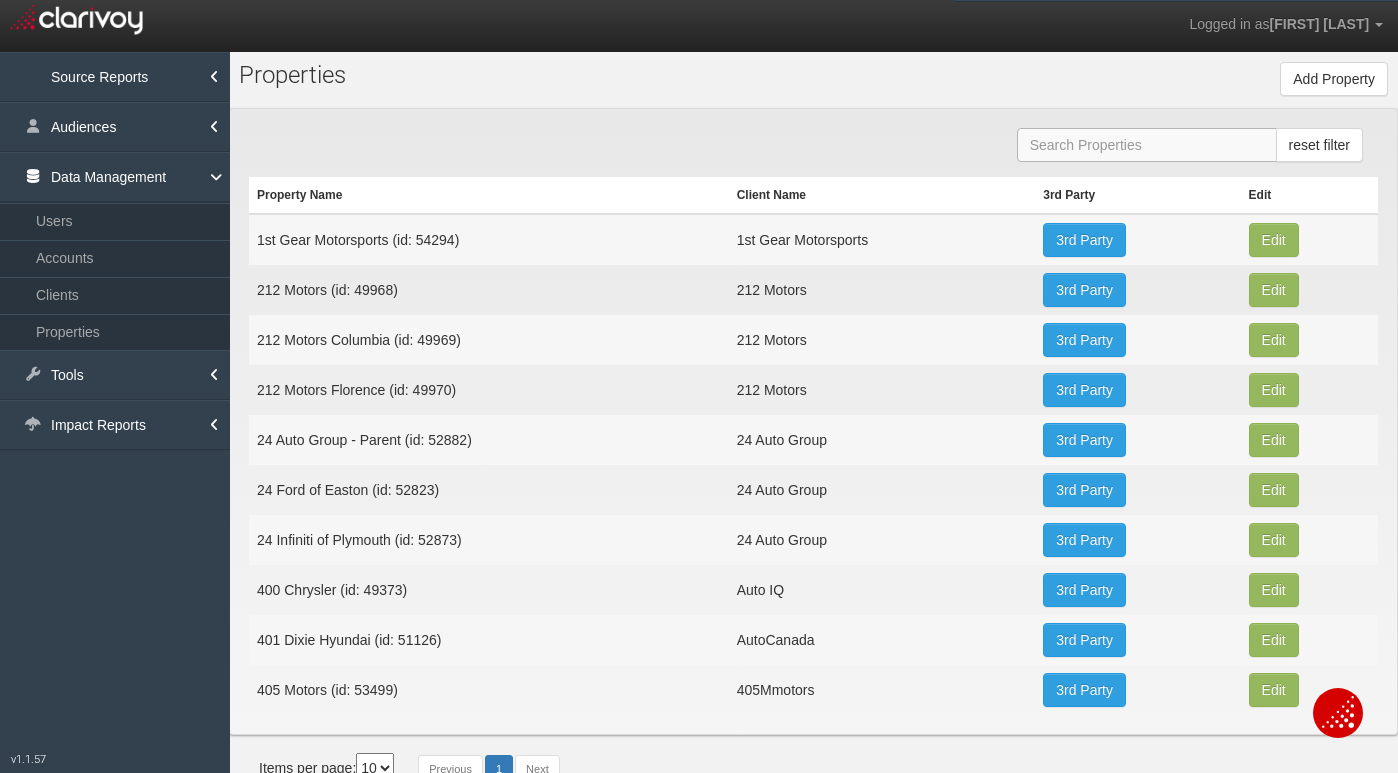 paste on "54261" 